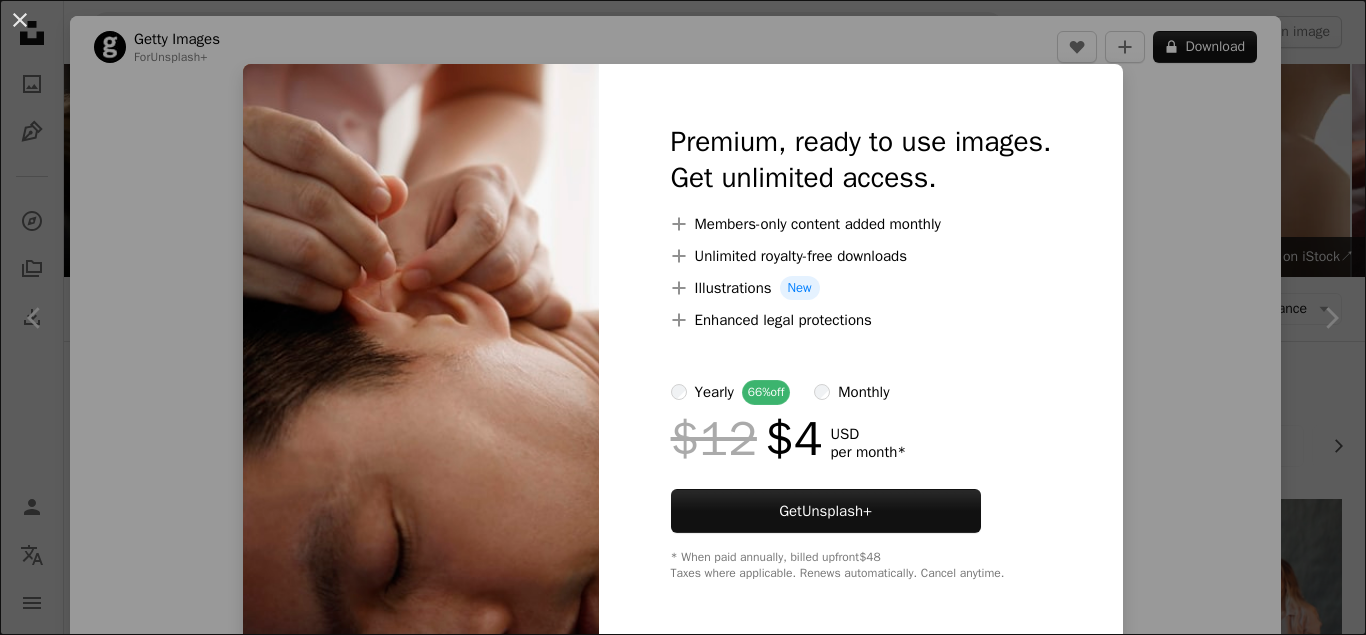 scroll, scrollTop: 2320, scrollLeft: 0, axis: vertical 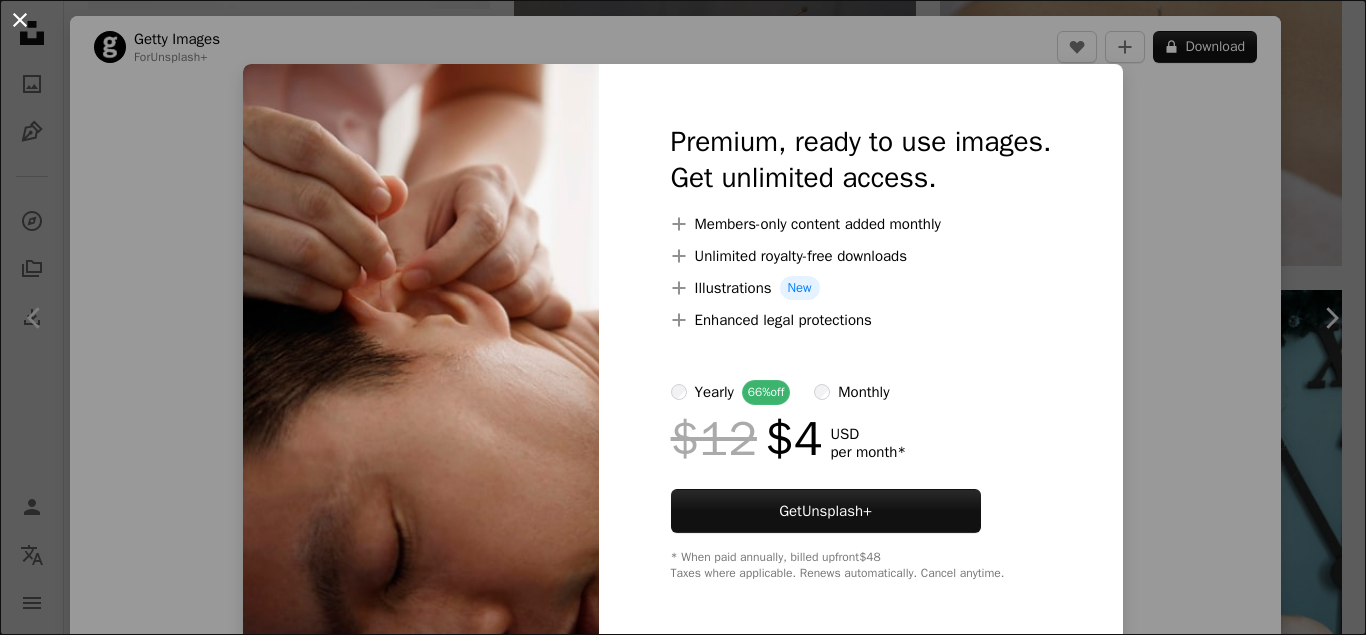 click on "An X shape" at bounding box center [20, 20] 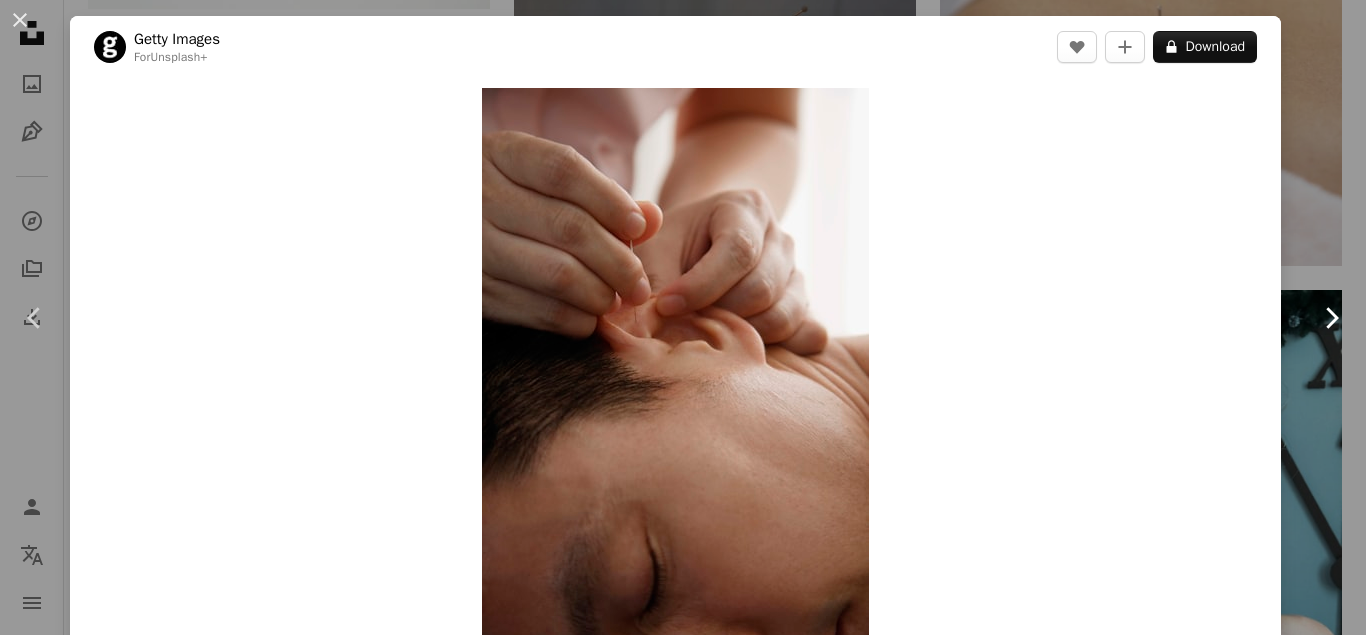 click on "Chevron right" at bounding box center [1331, 318] 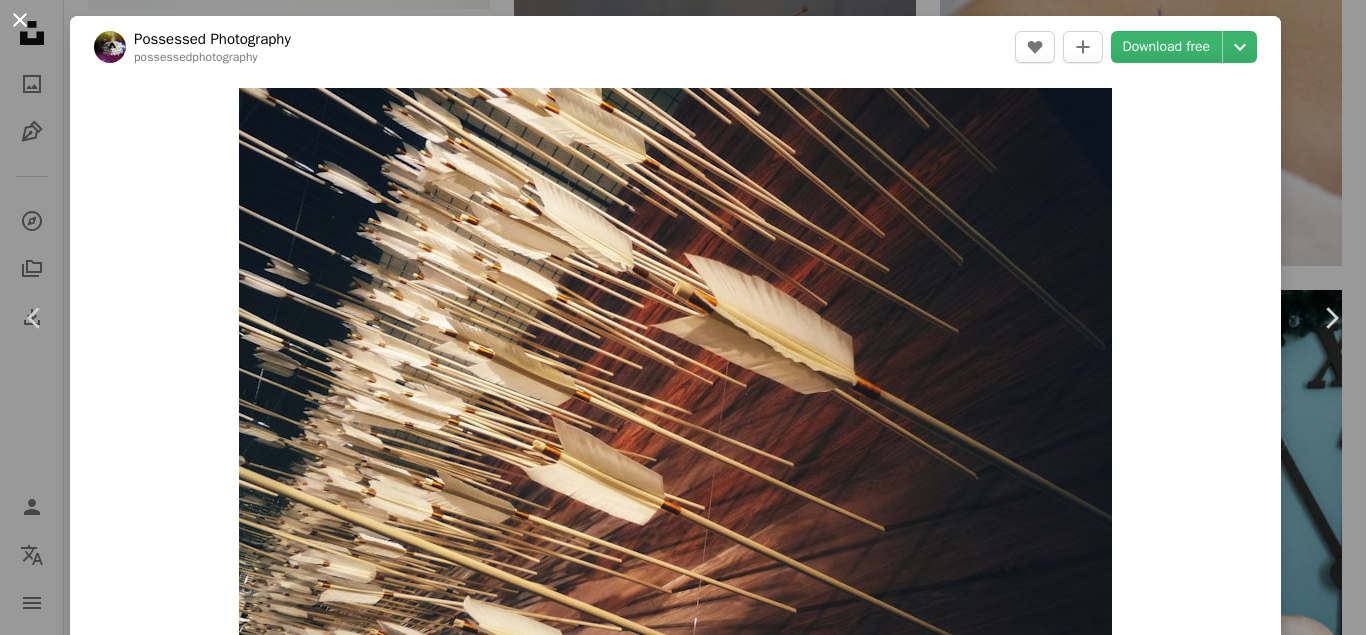 click on "An X shape" at bounding box center [20, 20] 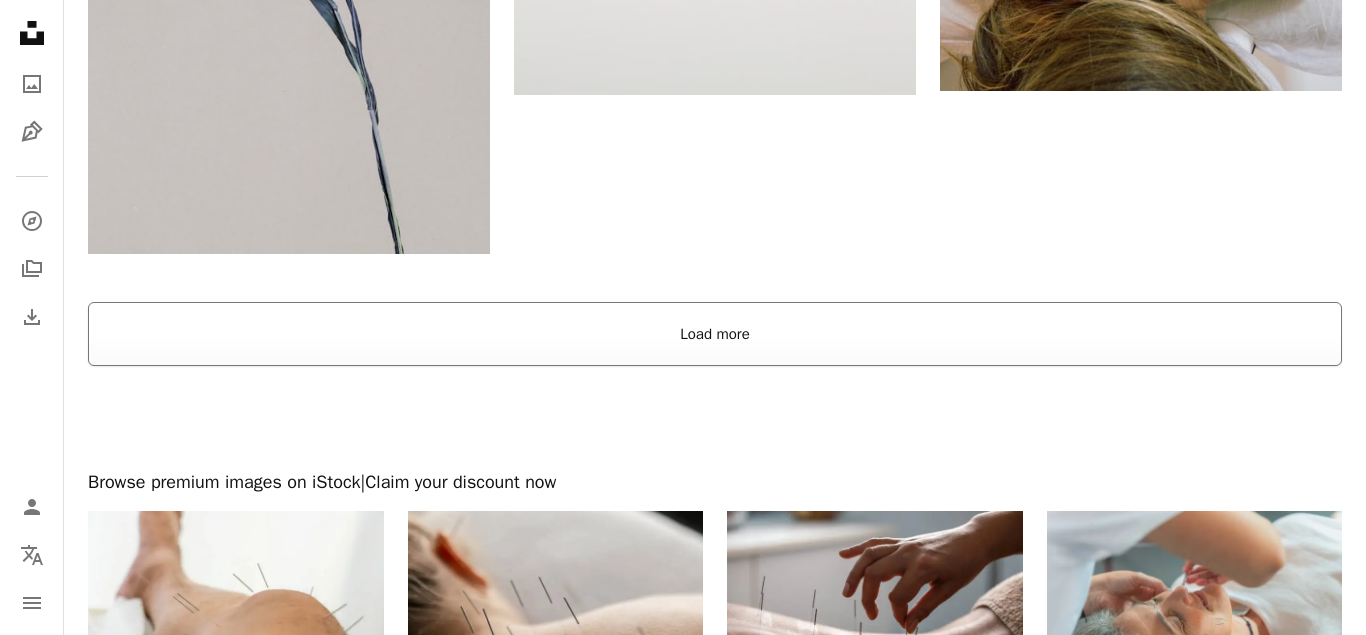 scroll, scrollTop: 6356, scrollLeft: 0, axis: vertical 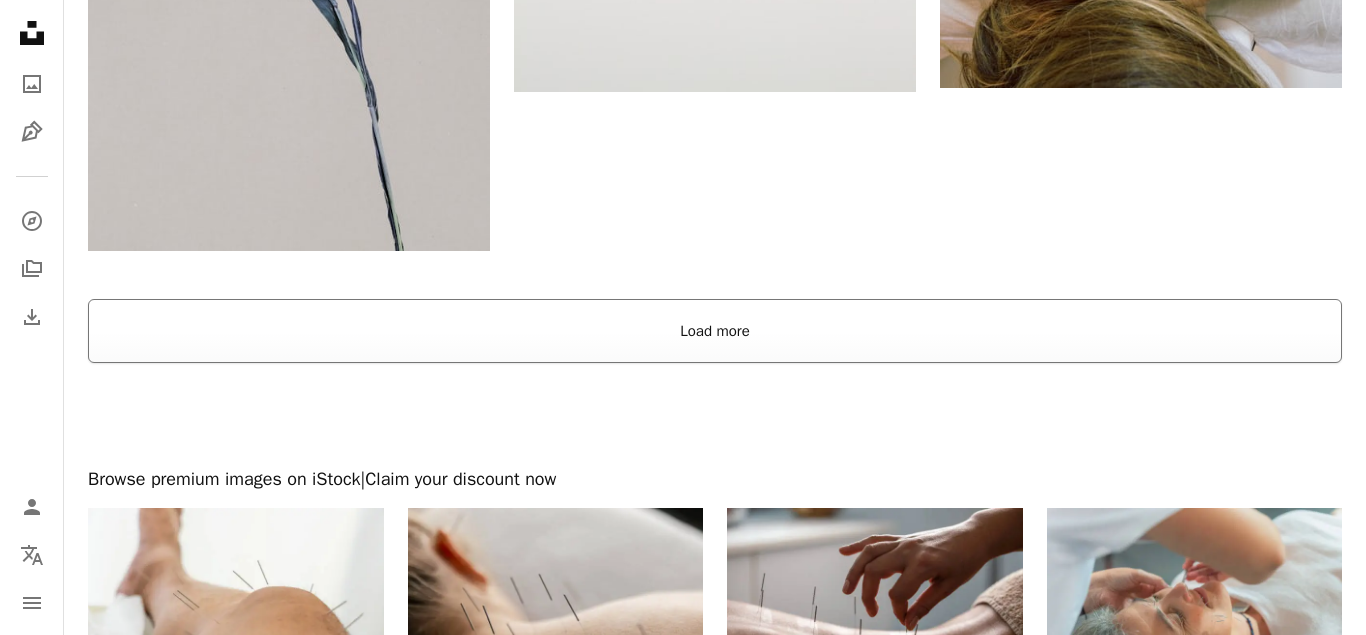 click on "Load more" at bounding box center (715, 331) 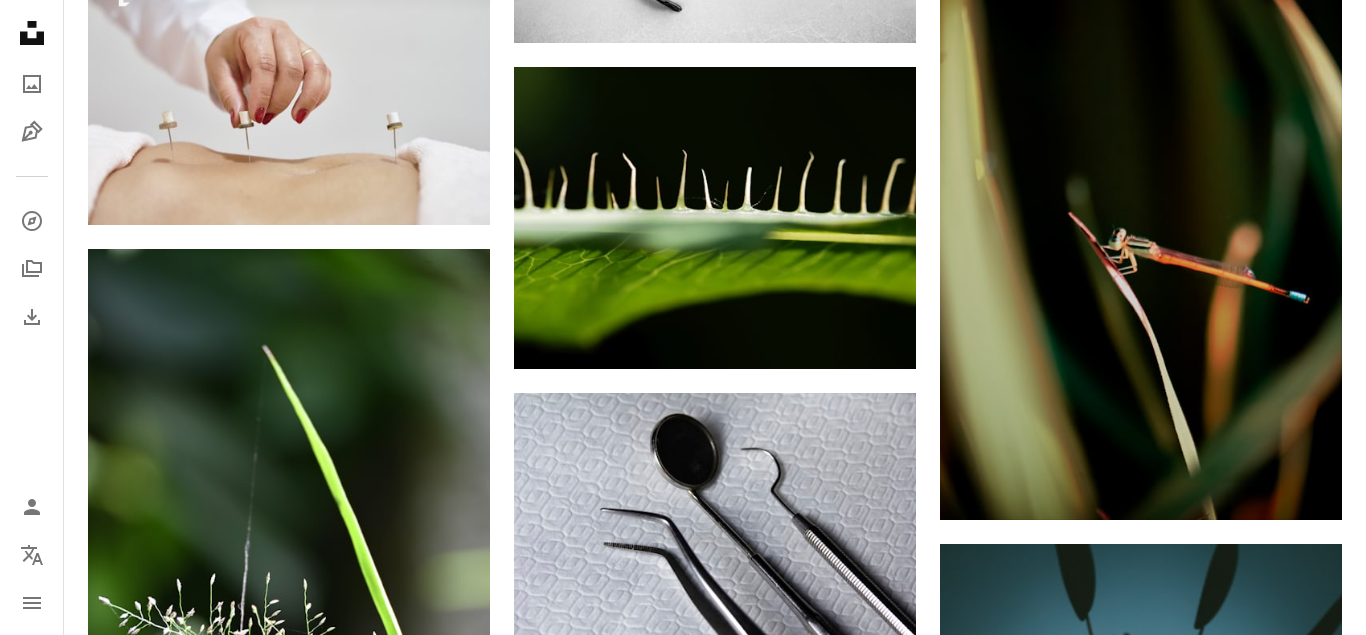 scroll, scrollTop: 15714, scrollLeft: 0, axis: vertical 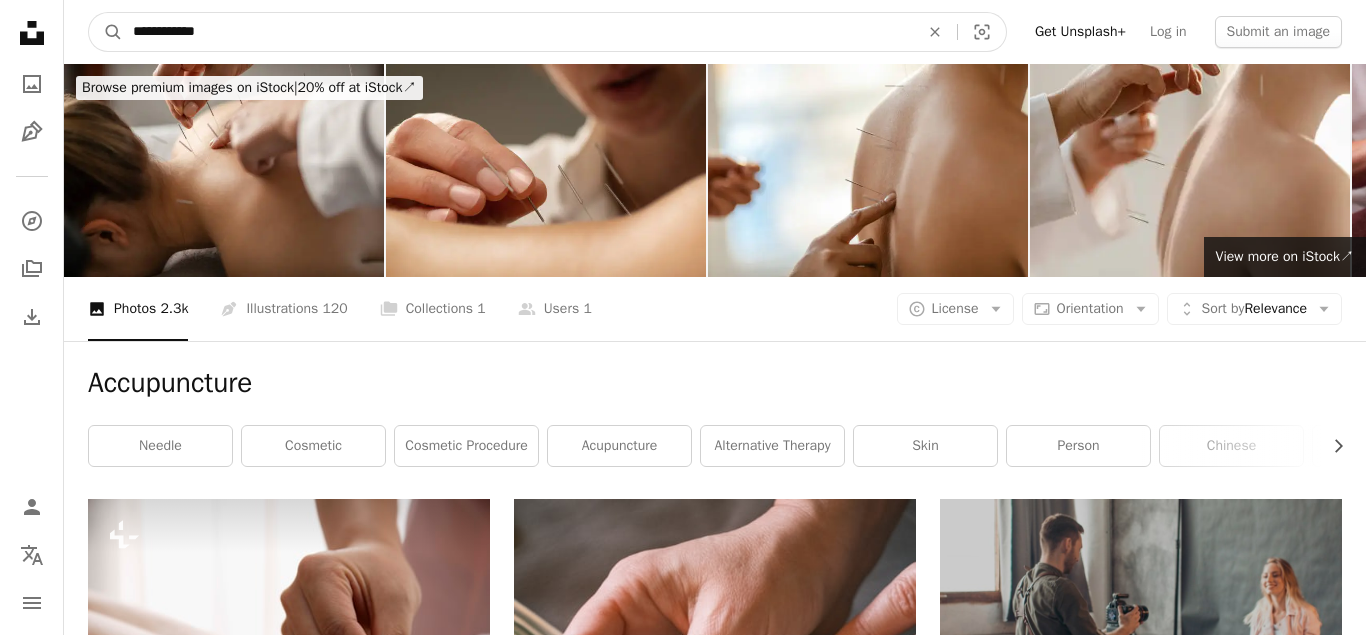 click on "**********" at bounding box center [518, 32] 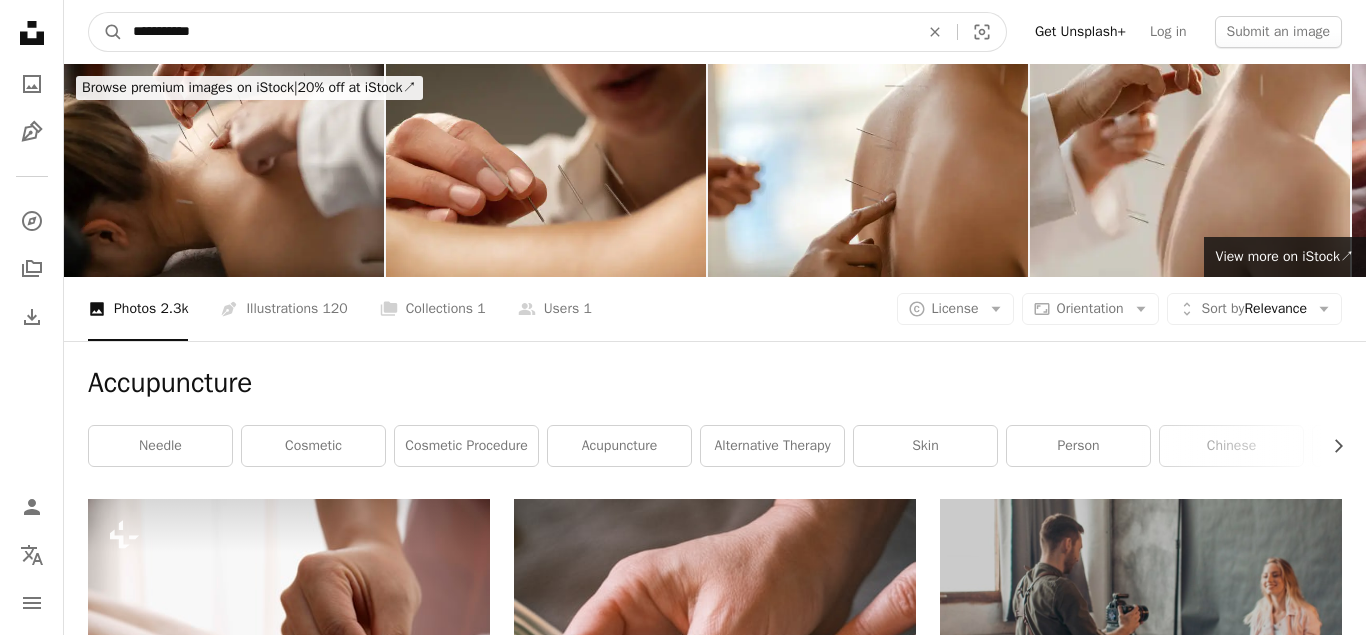 click on "**********" at bounding box center [518, 32] 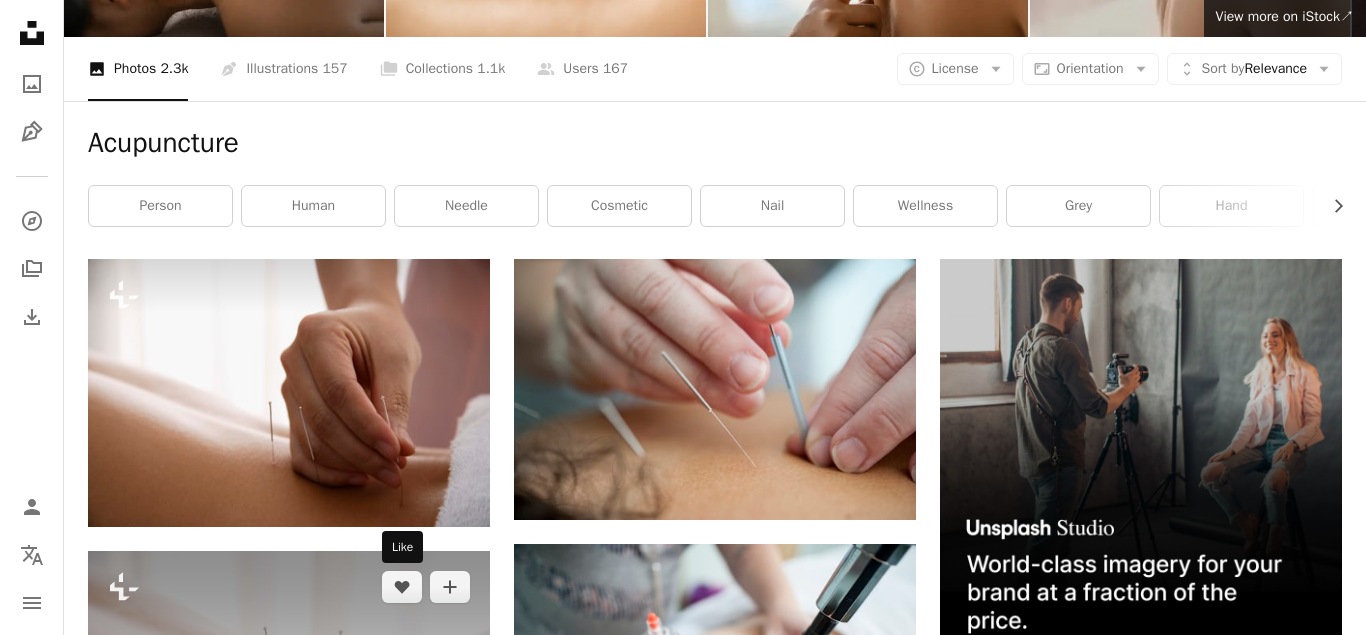 scroll, scrollTop: 237, scrollLeft: 0, axis: vertical 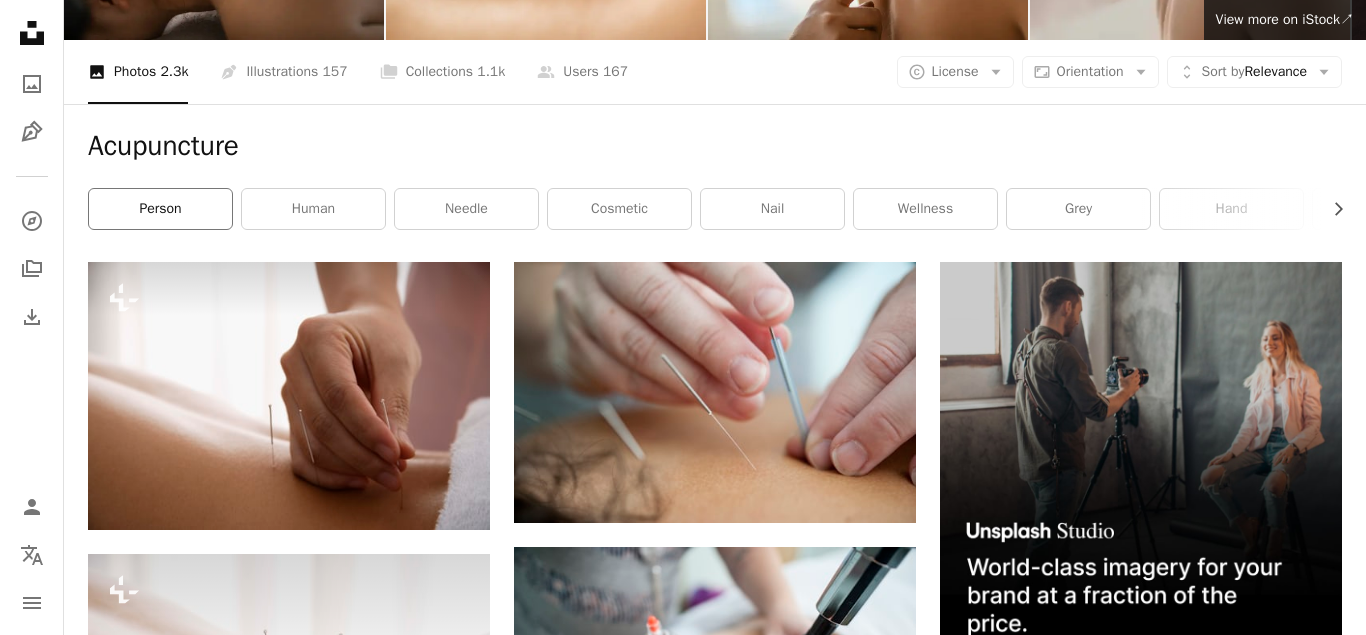 click on "person" at bounding box center (160, 209) 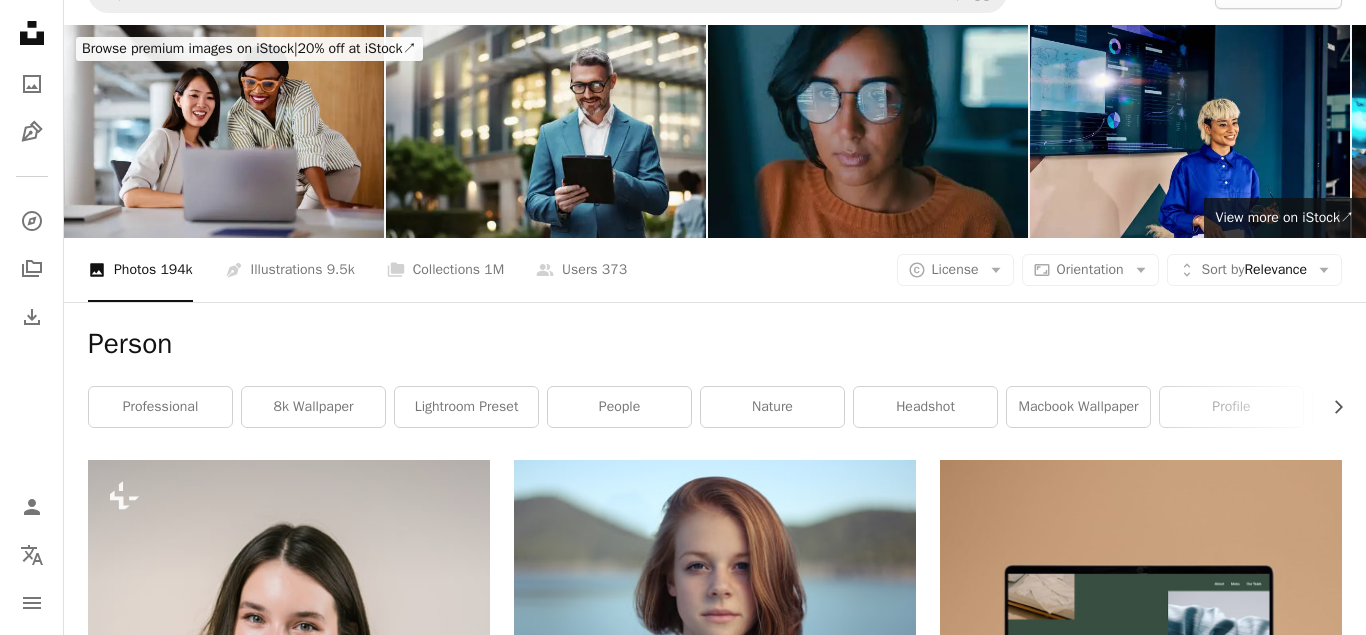 scroll, scrollTop: 0, scrollLeft: 0, axis: both 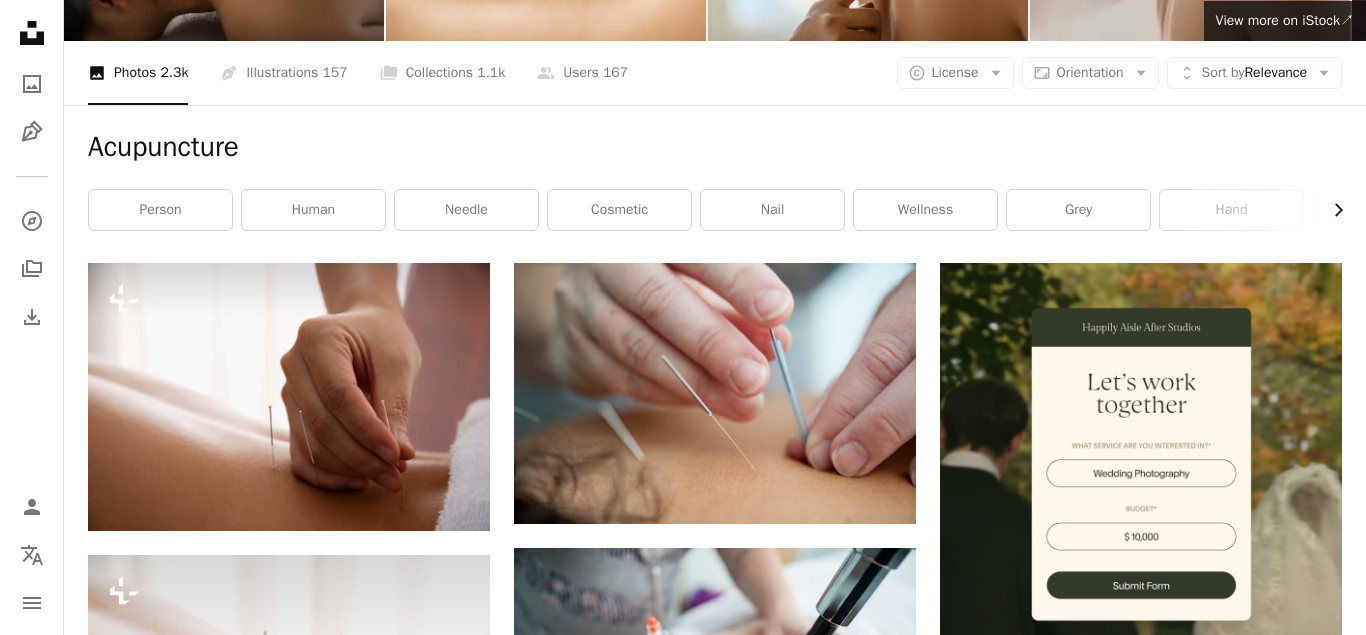 click 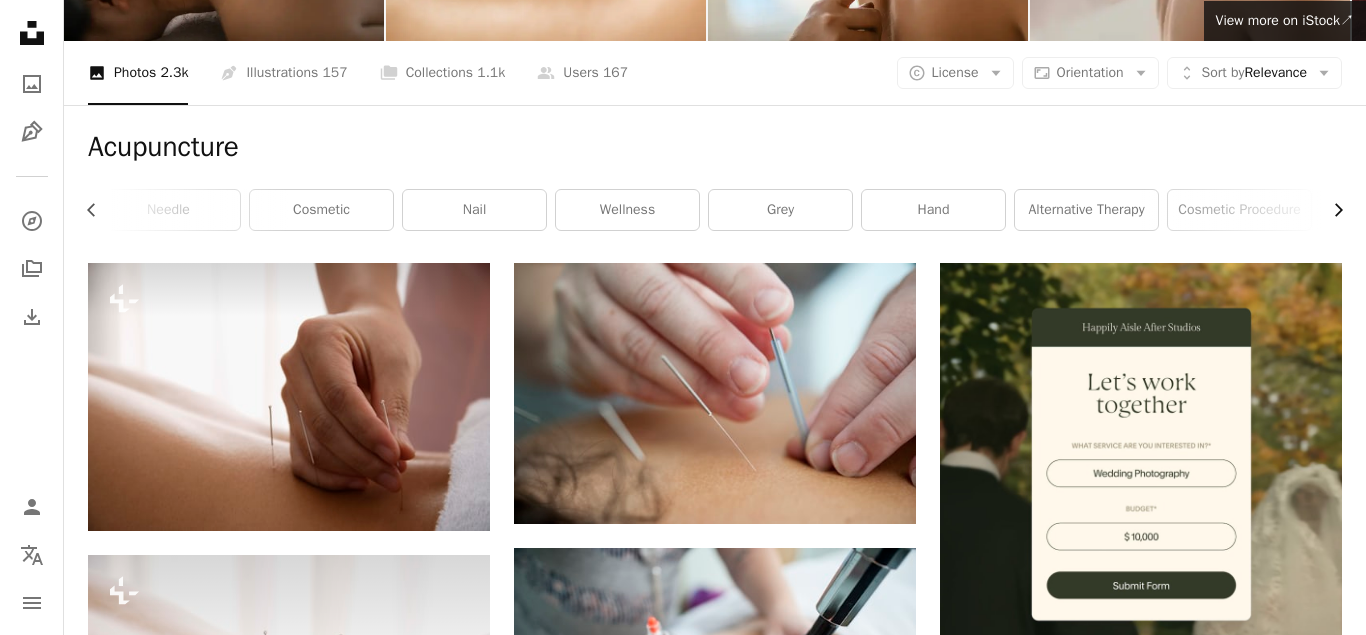 scroll, scrollTop: 0, scrollLeft: 300, axis: horizontal 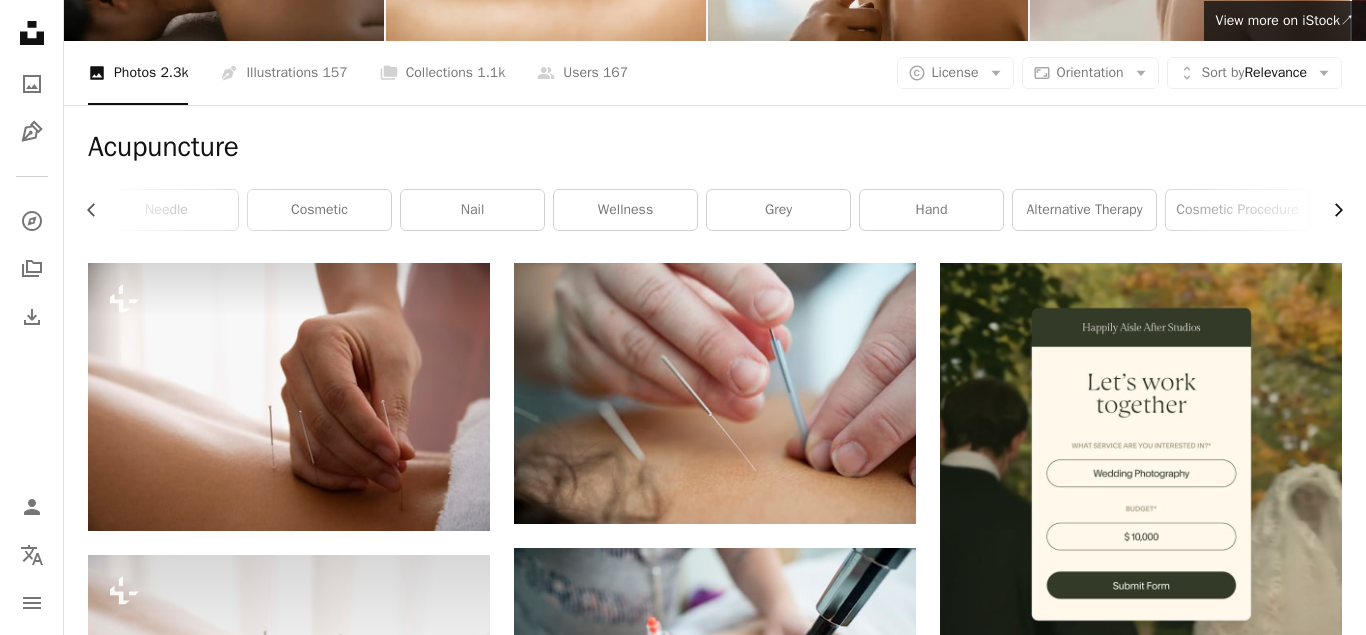 click 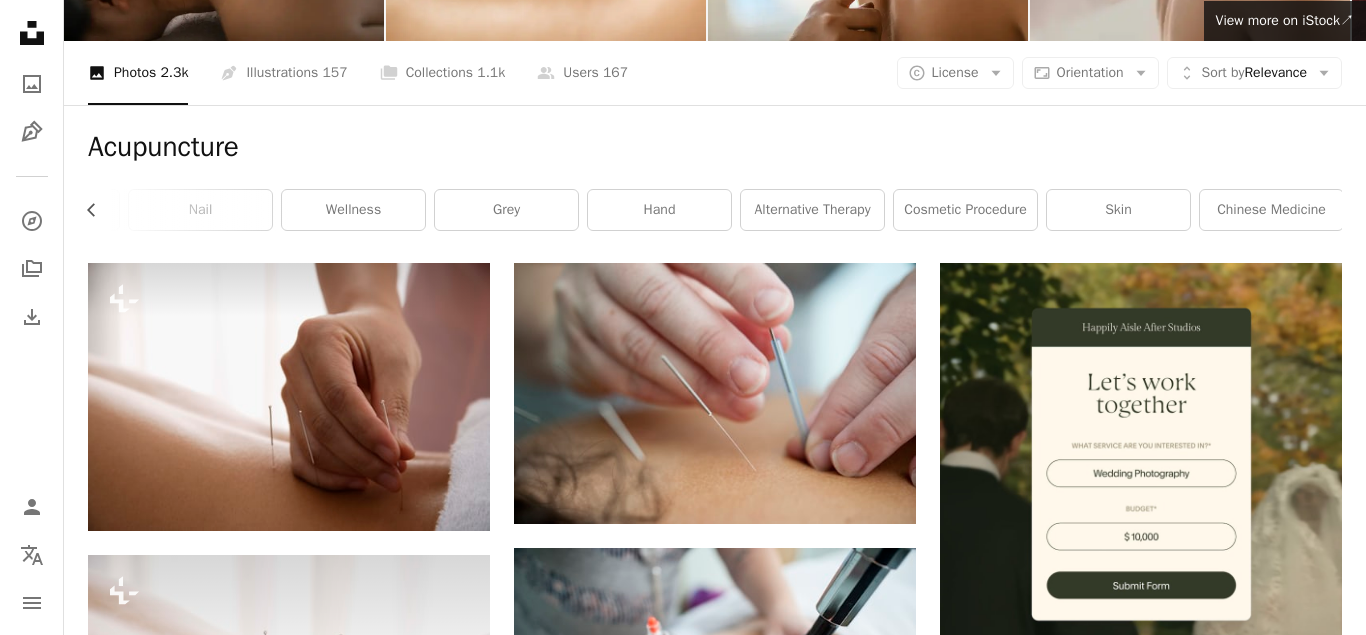 scroll, scrollTop: 0, scrollLeft: 574, axis: horizontal 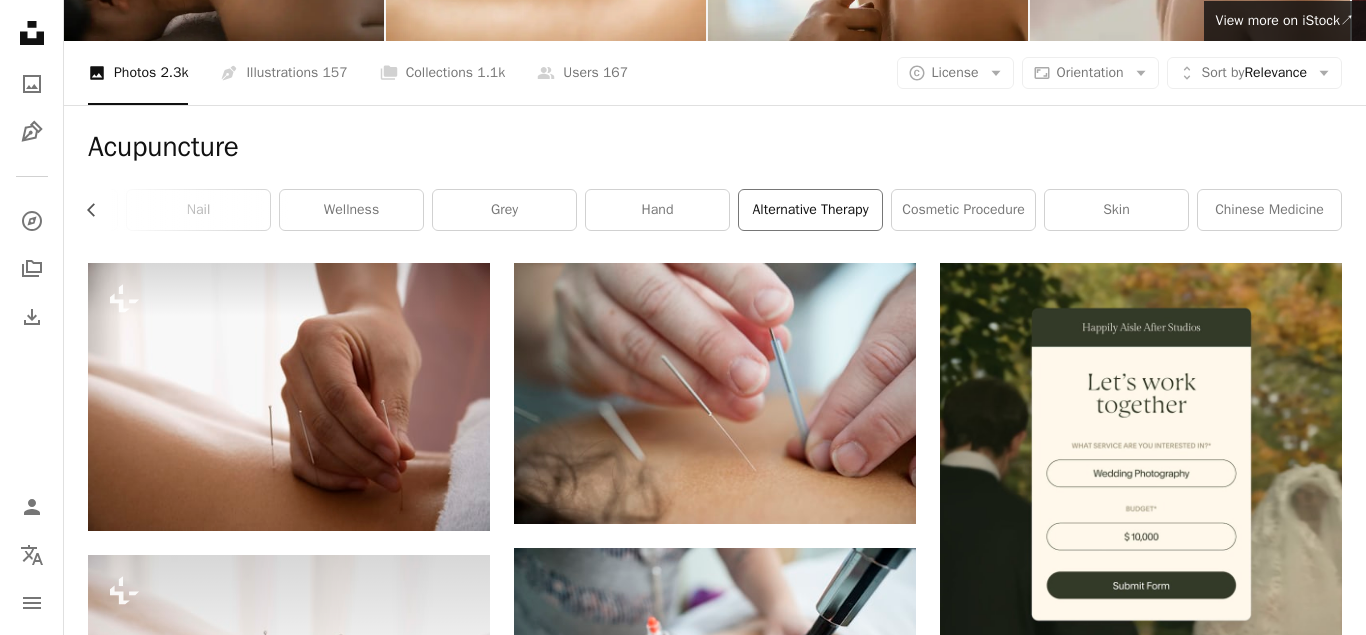 click on "alternative therapy" at bounding box center [810, 210] 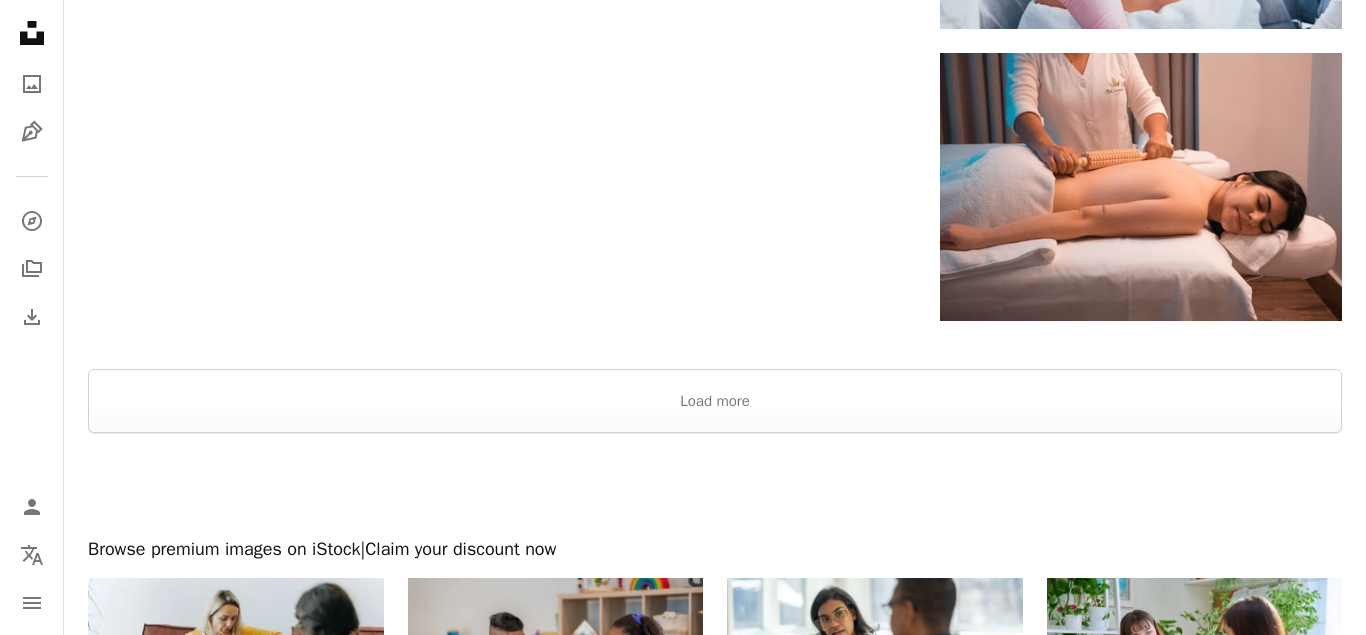 scroll, scrollTop: 2711, scrollLeft: 0, axis: vertical 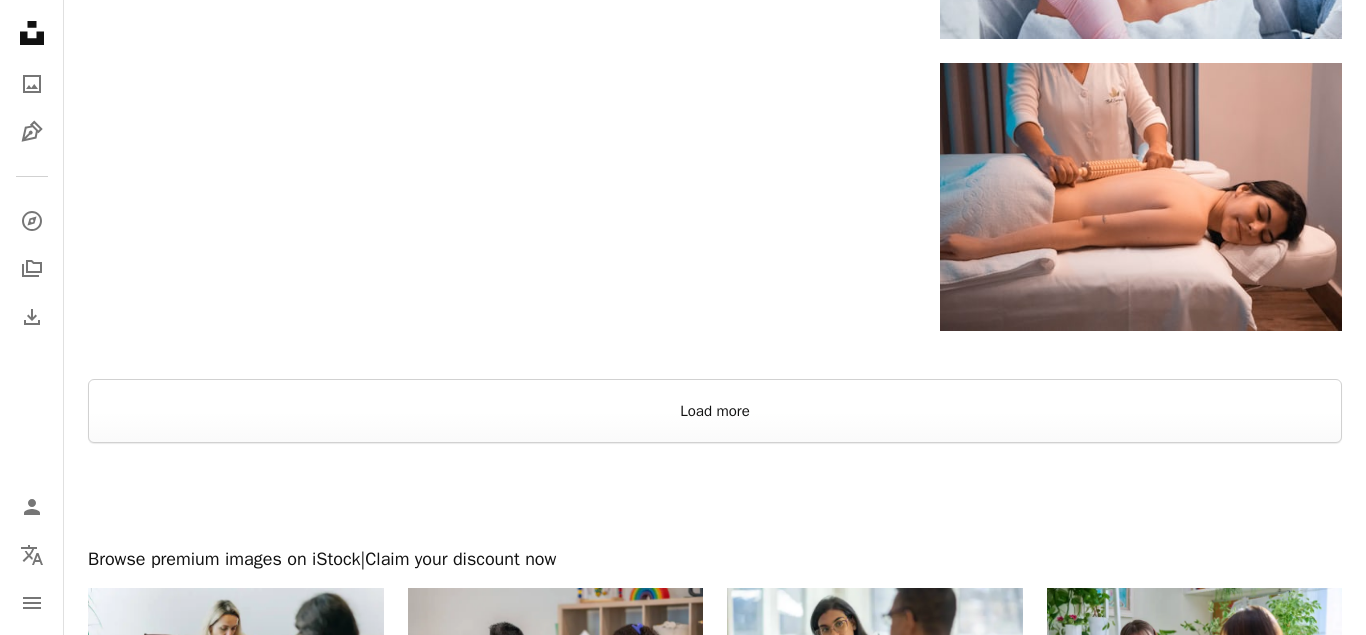 click on "Load more" at bounding box center (715, 411) 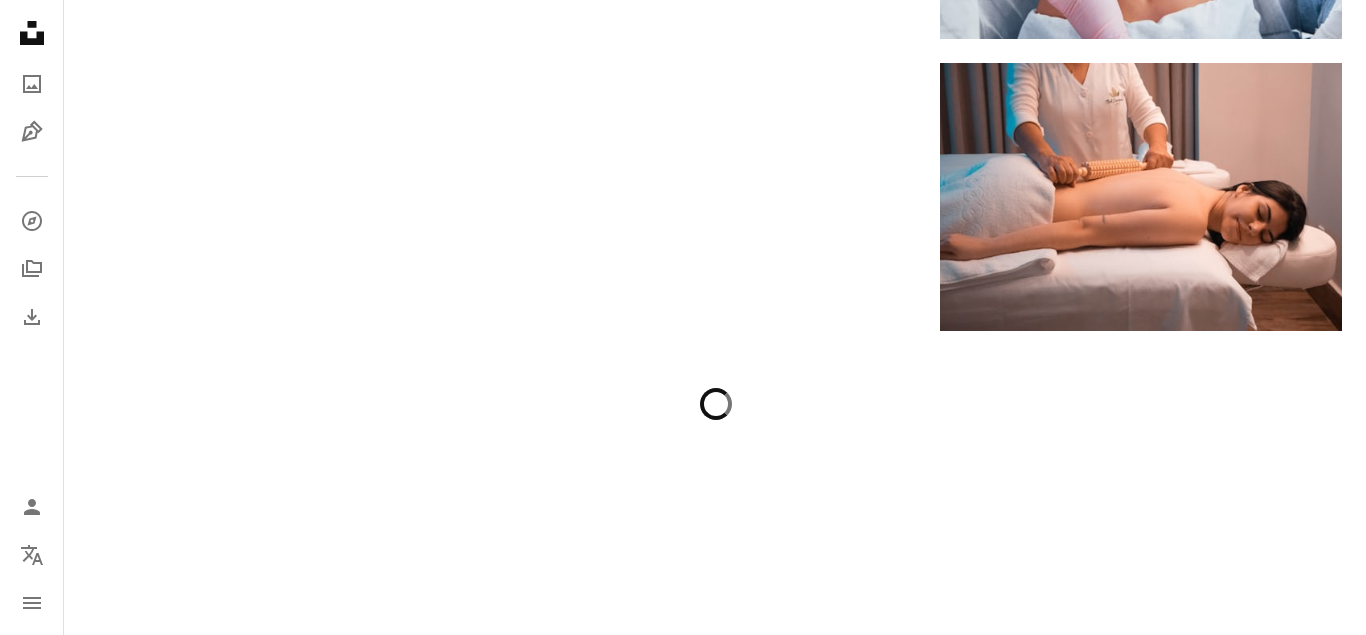 click at bounding box center [715, 791] 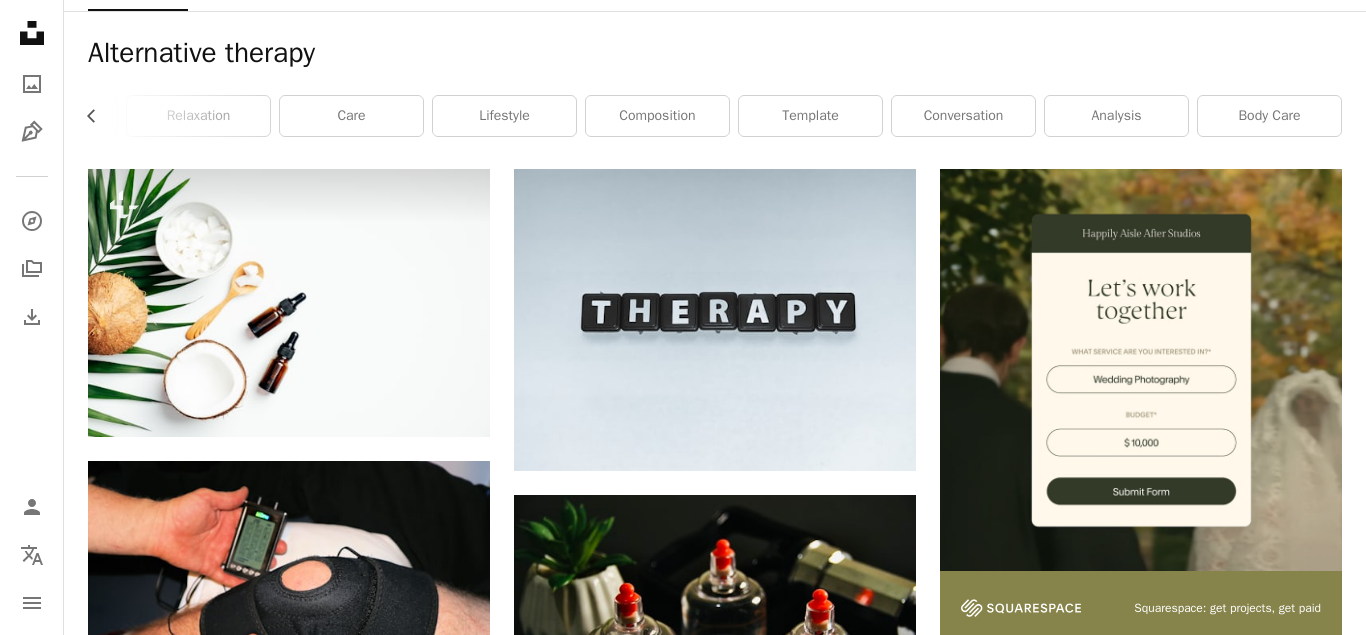 scroll, scrollTop: 0, scrollLeft: 0, axis: both 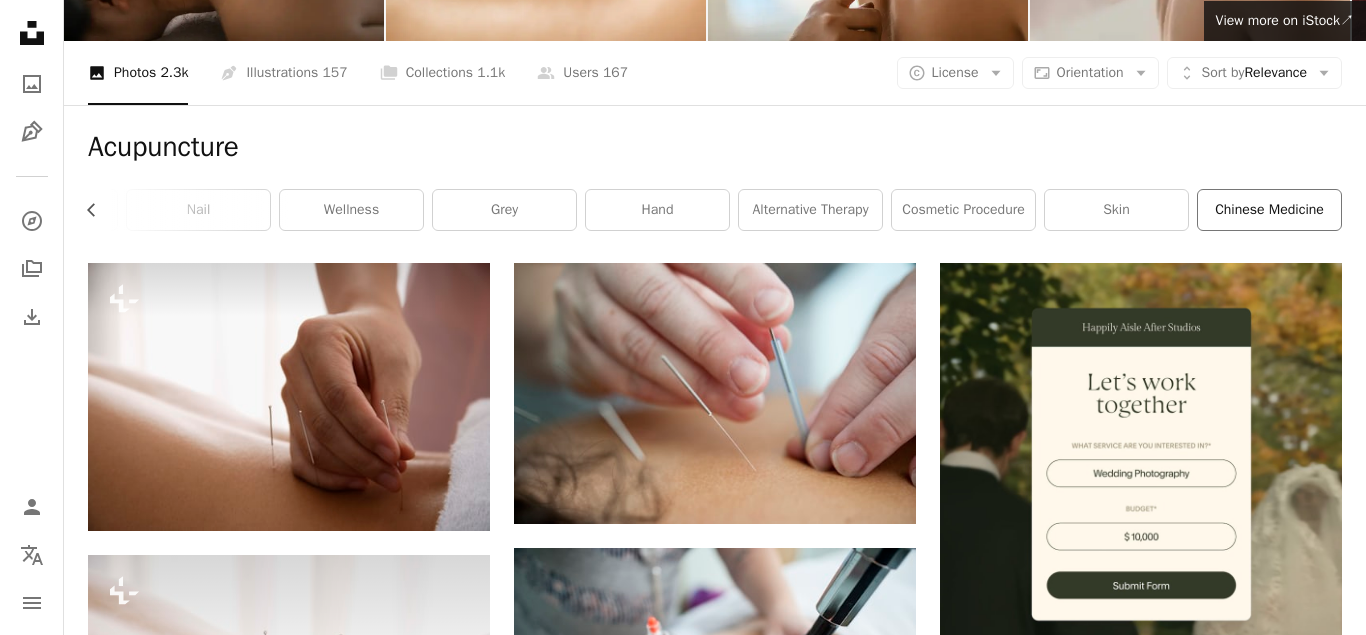 click on "chinese medicine" at bounding box center (1269, 210) 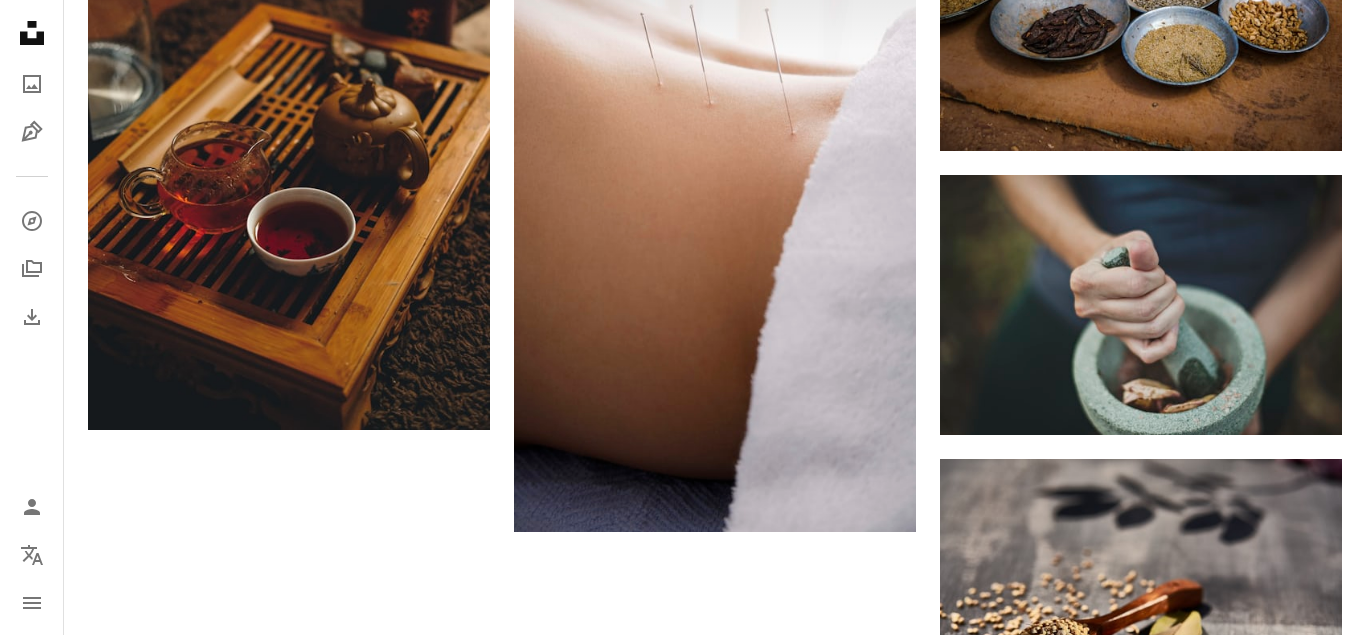 scroll, scrollTop: 3046, scrollLeft: 0, axis: vertical 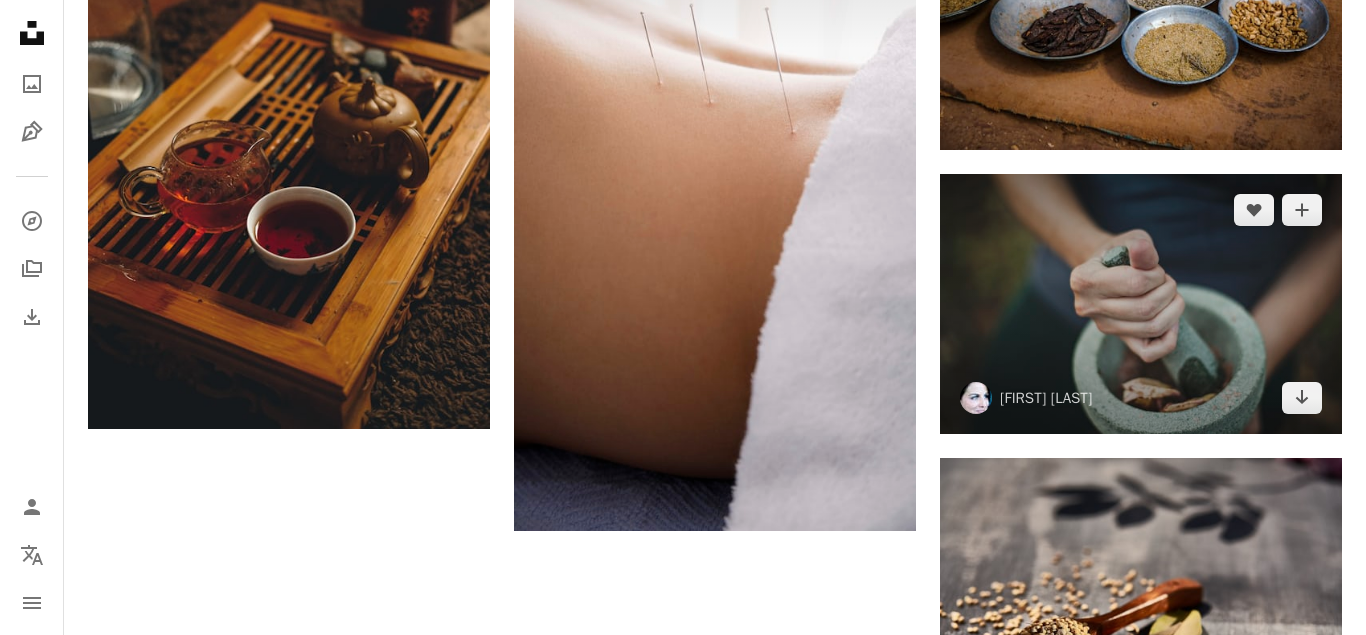 click at bounding box center (1141, 304) 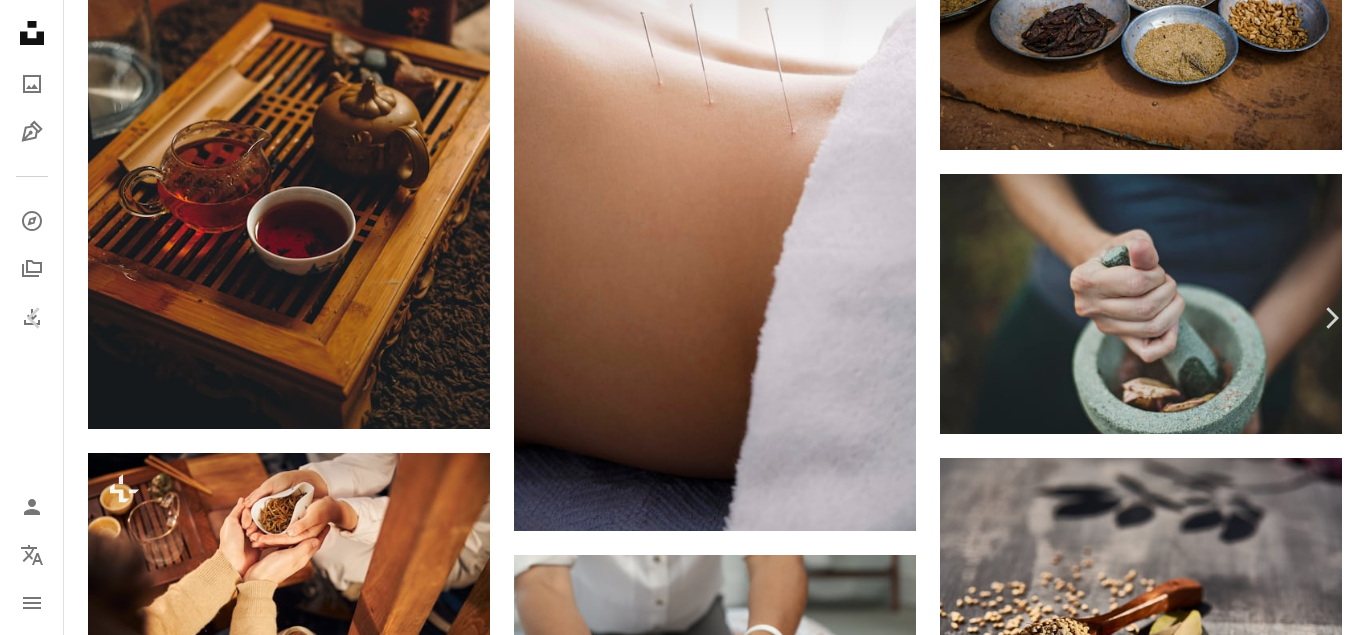 click on "An X shape Chevron left Chevron right [FIRST] [LAST] tinymountain A heart A plus sign Download free Chevron down Zoom in Views 10,653,312 Downloads 269,467 Featured in Photos , Health & Wellness A forward-right arrow Share Info icon Info More Actions Alchemy III A map marker [CITY], [COUNTRY] Calendar outlined Published on April 18, 2017 Camera NIKON CORPORATION, NIKON D700 Safety Free to use under the Unsplash License green wellness hand bokeh healing ground bowl holistic handmade essential oils herbal medicine chinese medicine traditional chinese medicine artisan grind blend holistic medicine tcm grinding mortar Free pictures Browse premium related images on iStock | Save 20% with code UNSPLASH20 Related images A heart A plus sign [FIRST] [LAST] Arrow pointing down Plus sign for Unsplash+ A heart A plus sign Getty Images For Unsplash+ A lock Download A heart A plus sign [FIRST] [LAST] Available for hire A checkmark inside of a circle Arrow pointing down A heart A plus sign Sugar Bee A heart" at bounding box center [683, 4857] 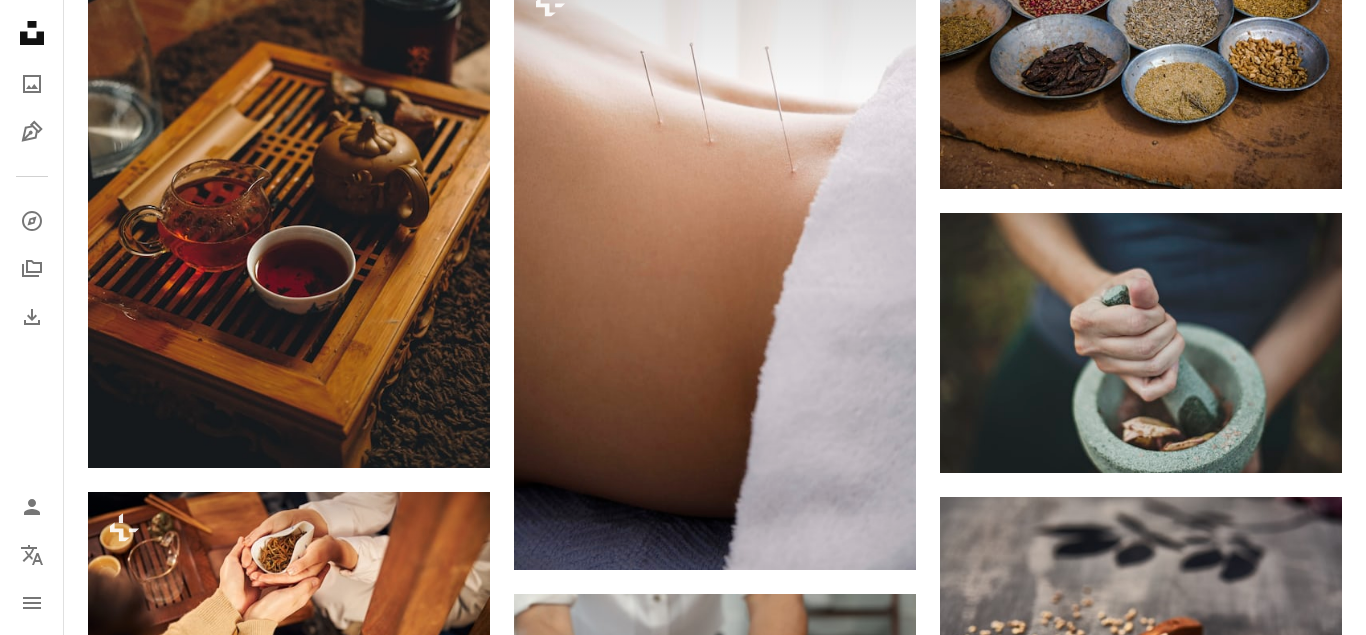 scroll, scrollTop: 3008, scrollLeft: 0, axis: vertical 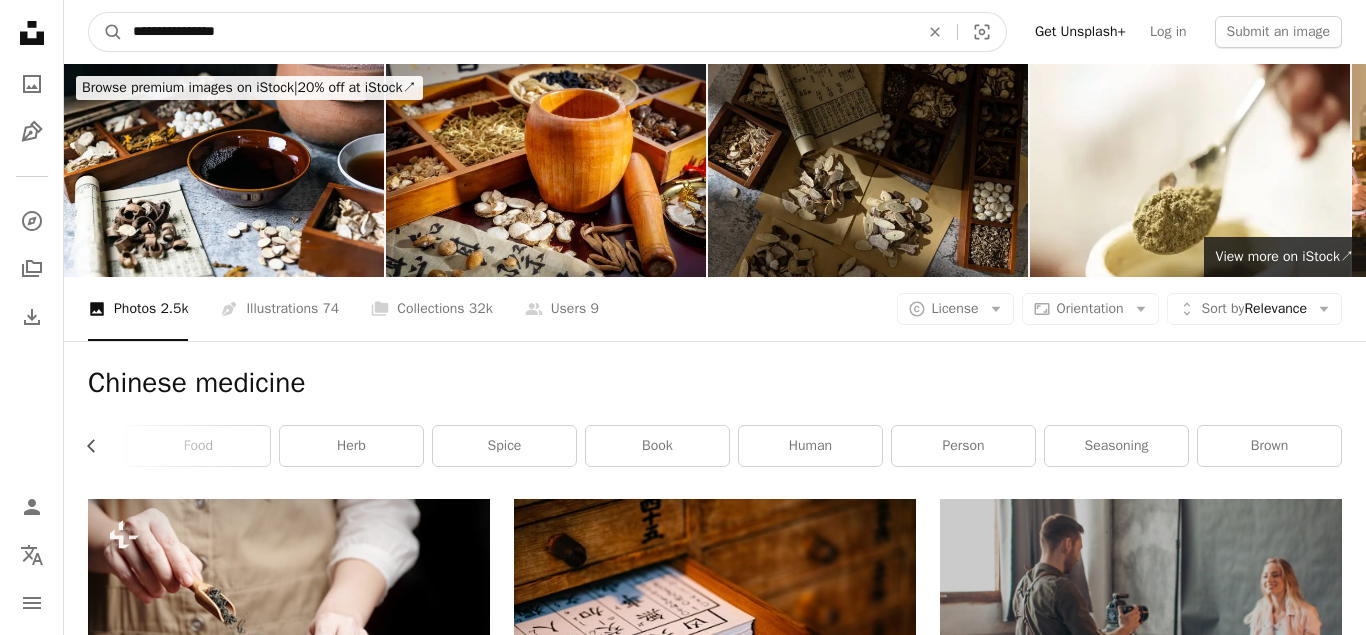 click on "**********" at bounding box center (518, 32) 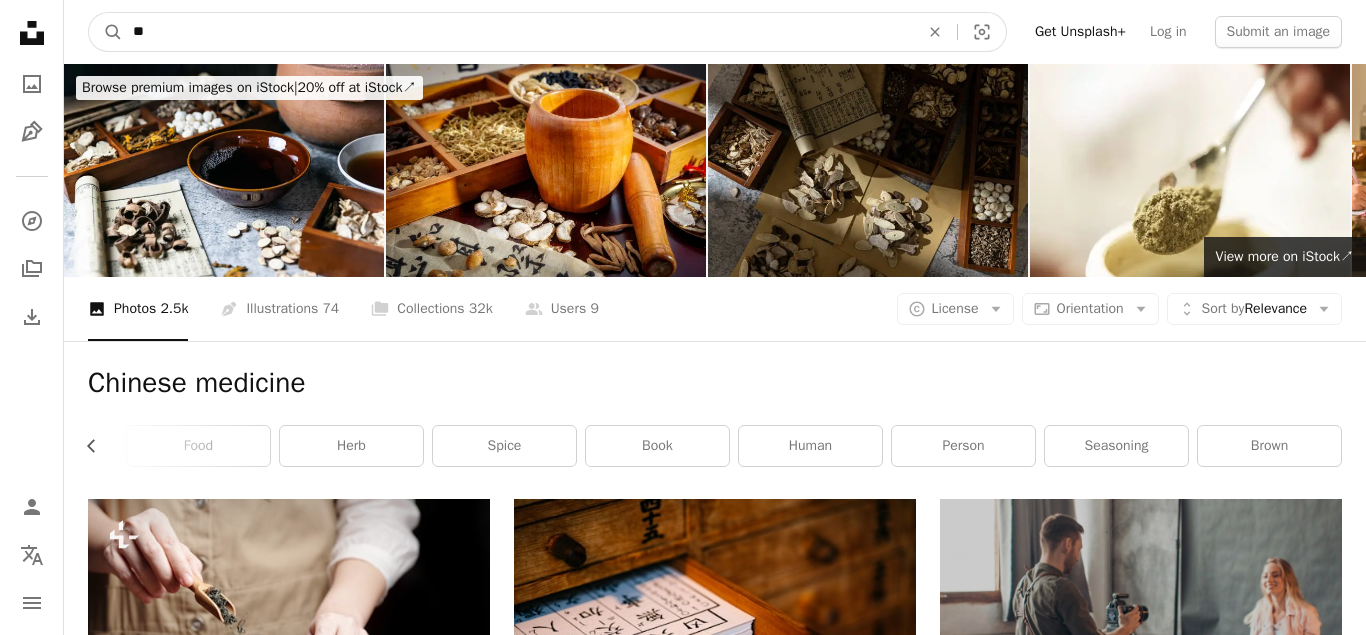 type on "*" 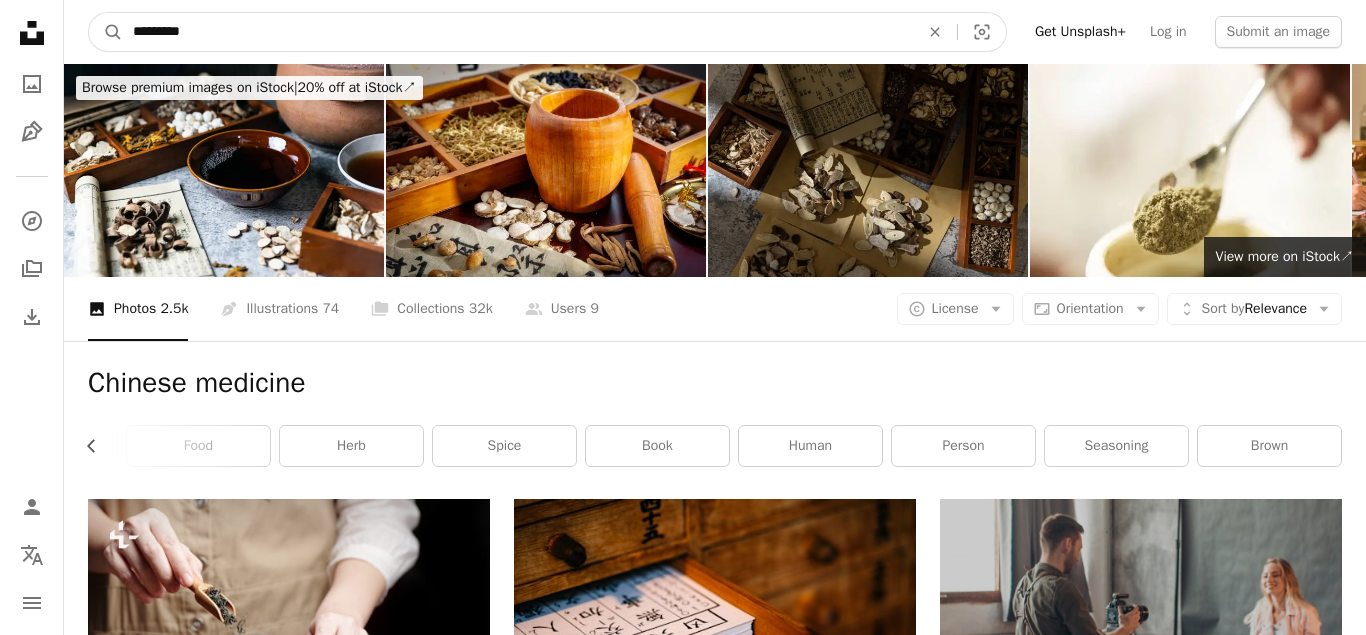 type on "**********" 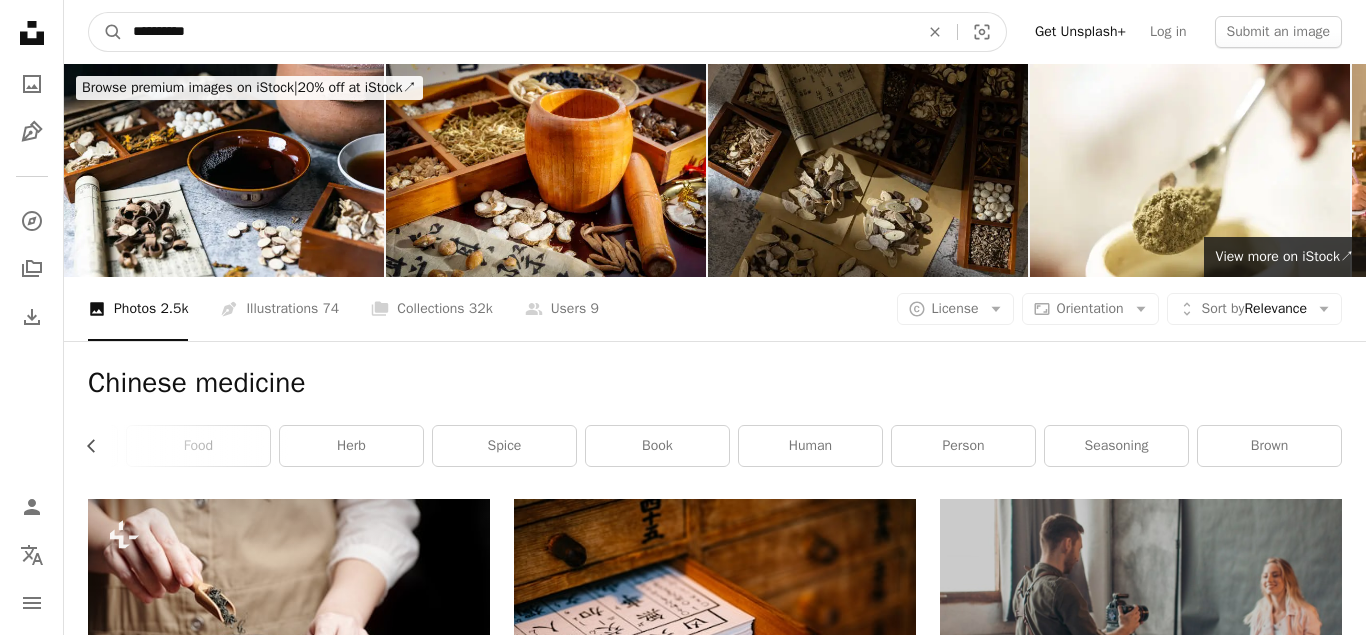 click on "A magnifying glass" at bounding box center (106, 32) 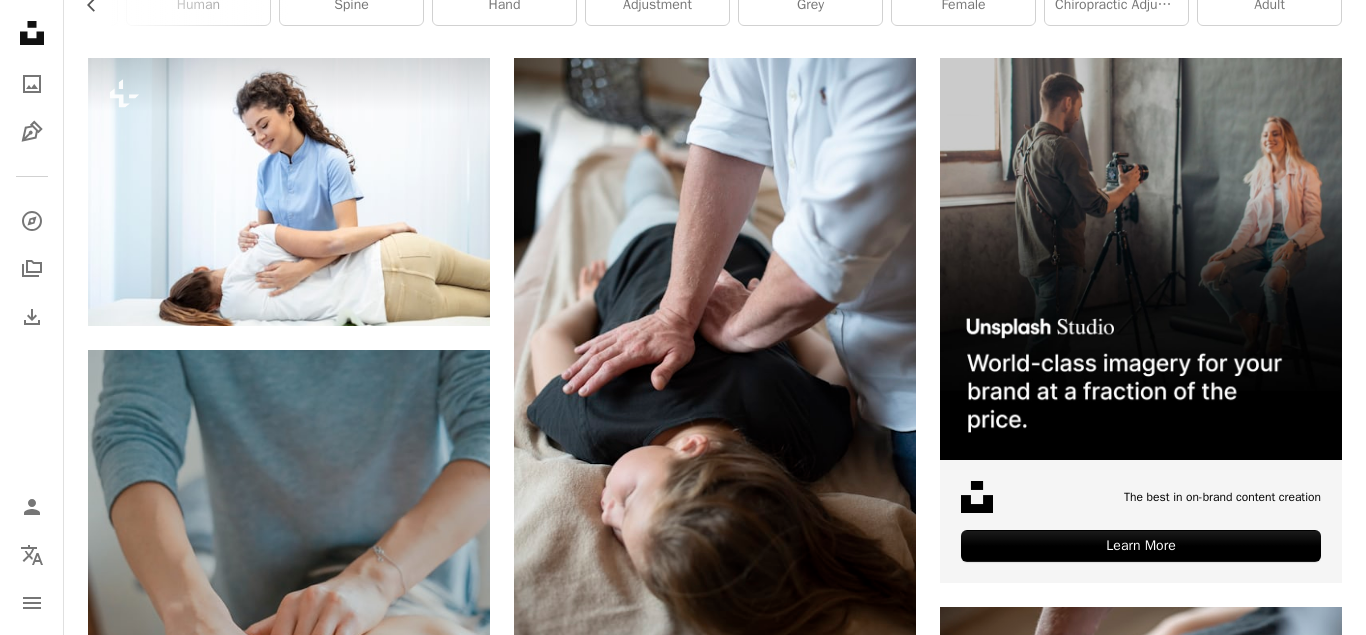 scroll, scrollTop: 467, scrollLeft: 0, axis: vertical 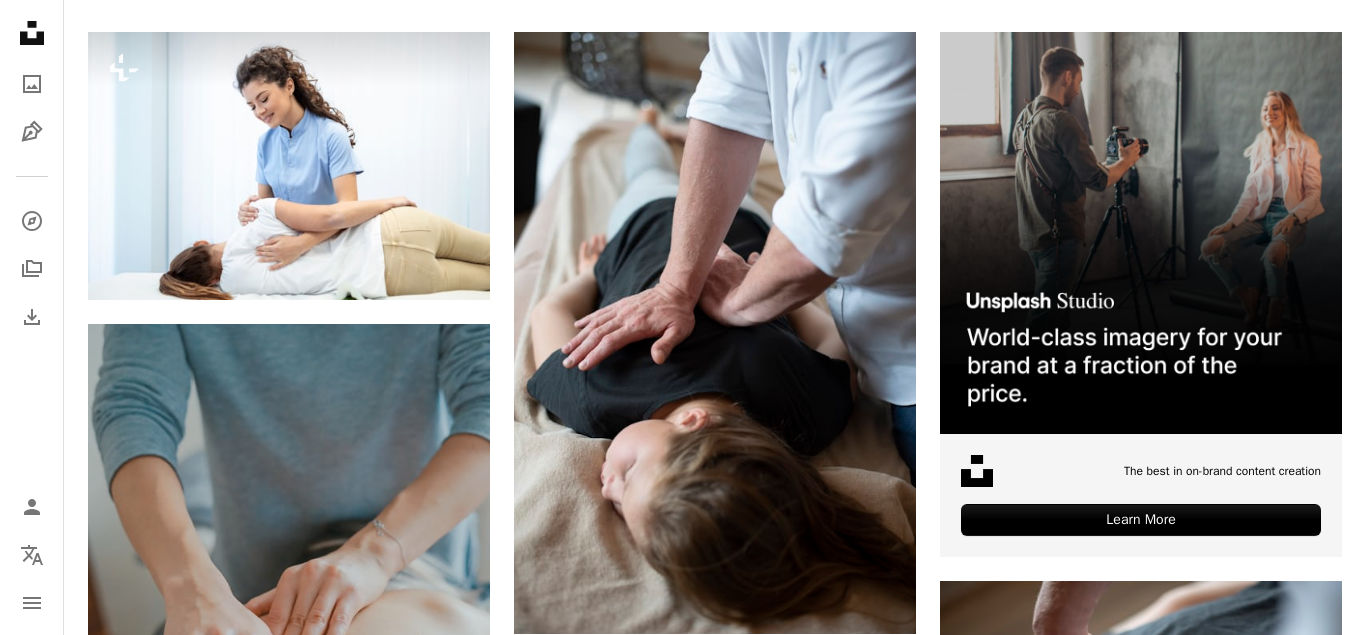 click on "Plus sign for Unsplash+ A heart A plus sign Getty Images For  Unsplash+ A lock Download A heart A plus sign [FIRST] [LAST] Available for hire A checkmark inside of a circle Arrow pointing down Plus sign for Unsplash+ A heart A plus sign Getty Images For  Unsplash+ A lock Download A heart A plus sign [FIRST] [LAST] Arrow pointing down A heart A plus sign [FIRST] [LAST] Arrow pointing down A heart A plus sign [FIRST] [LAST] Arrow pointing down A heart A plus sign [FIRST] [LAST] Arrow pointing down A heart A plus sign [FIRST] [LAST] Arrow pointing down A heart A plus sign [FIRST] [LAST] Available for hire A checkmark inside of a circle Plus sign for Unsplash+ A heart A plus sign Getty Images For  Unsplash+ A lock Download A heart A plus sign [FIRST] [LAST] Available for hire A checkmark inside of a circle A heart Learn More" at bounding box center [715, 1839] 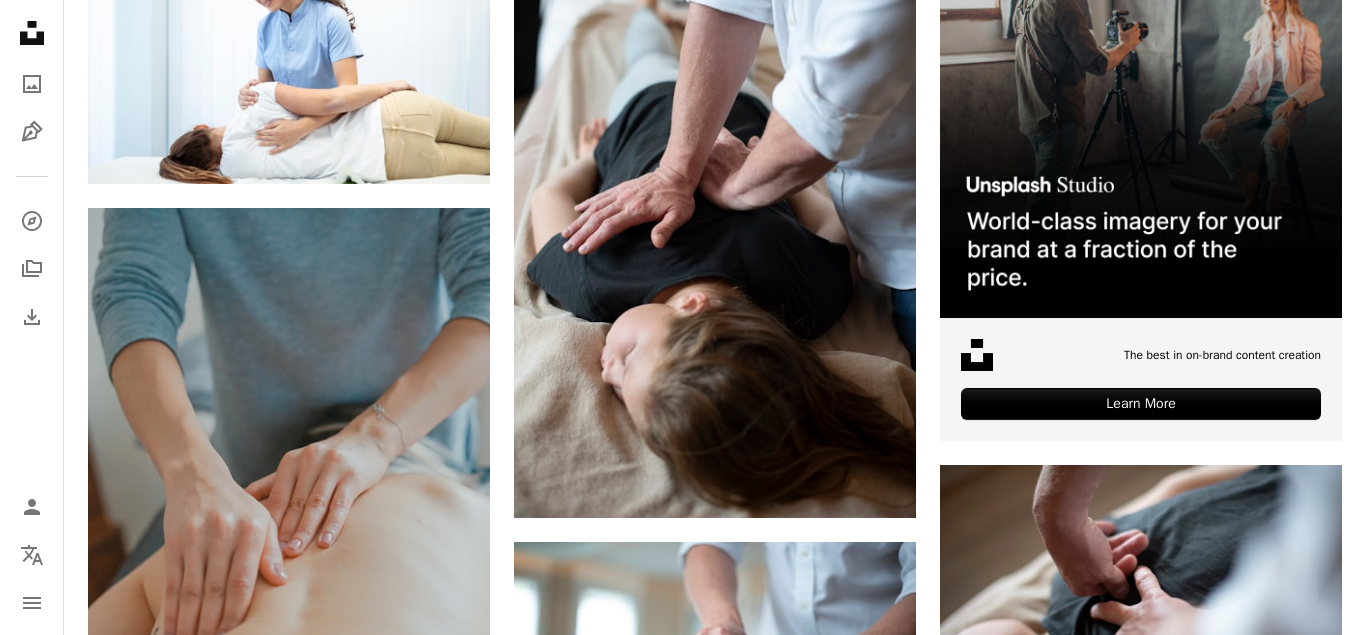 scroll, scrollTop: 622, scrollLeft: 0, axis: vertical 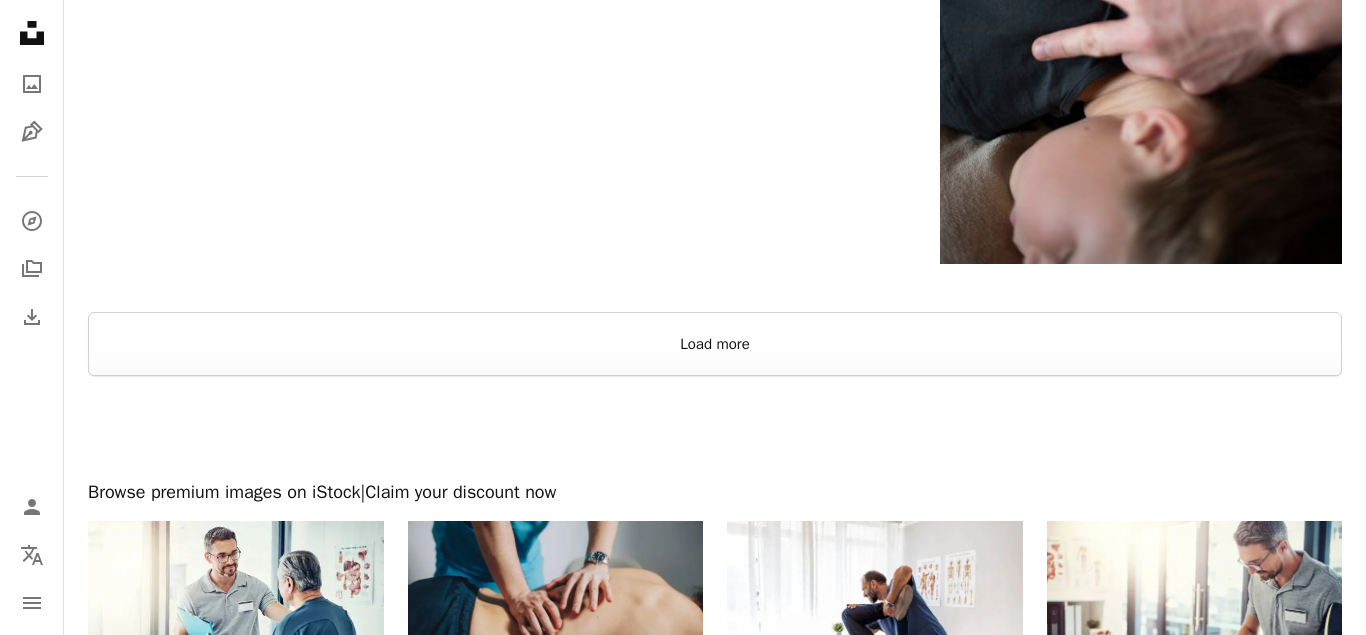 click on "Load more" at bounding box center [715, 344] 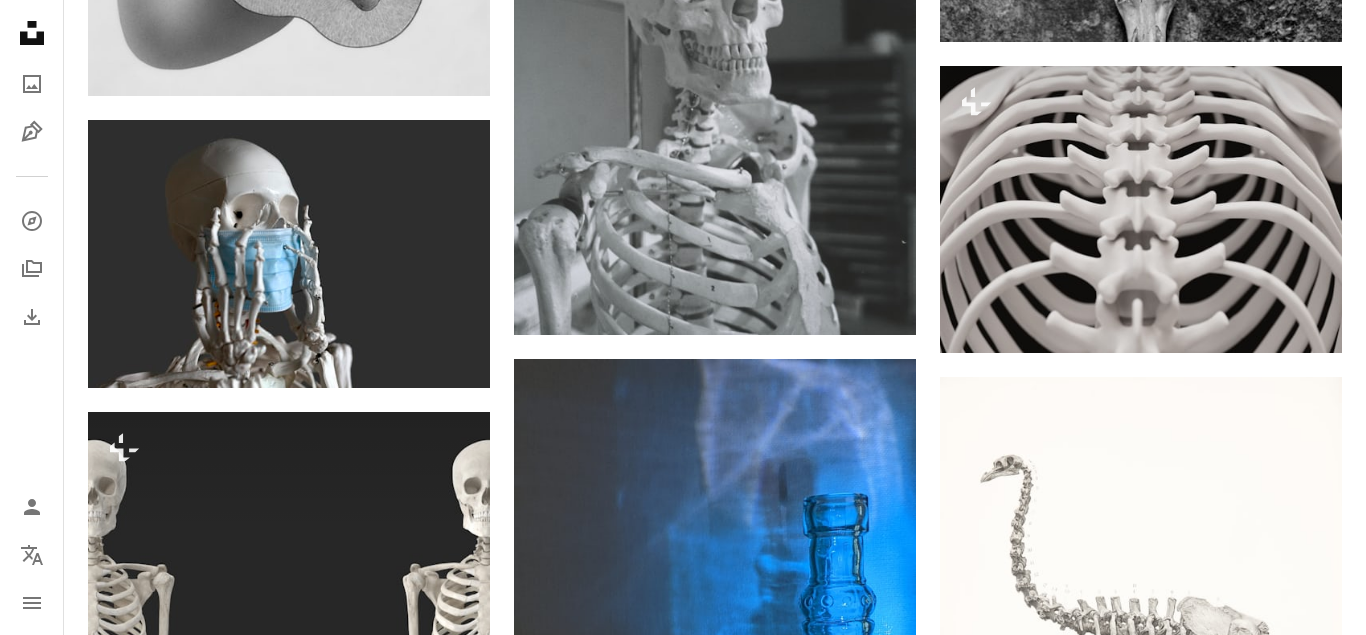 scroll, scrollTop: 47378, scrollLeft: 0, axis: vertical 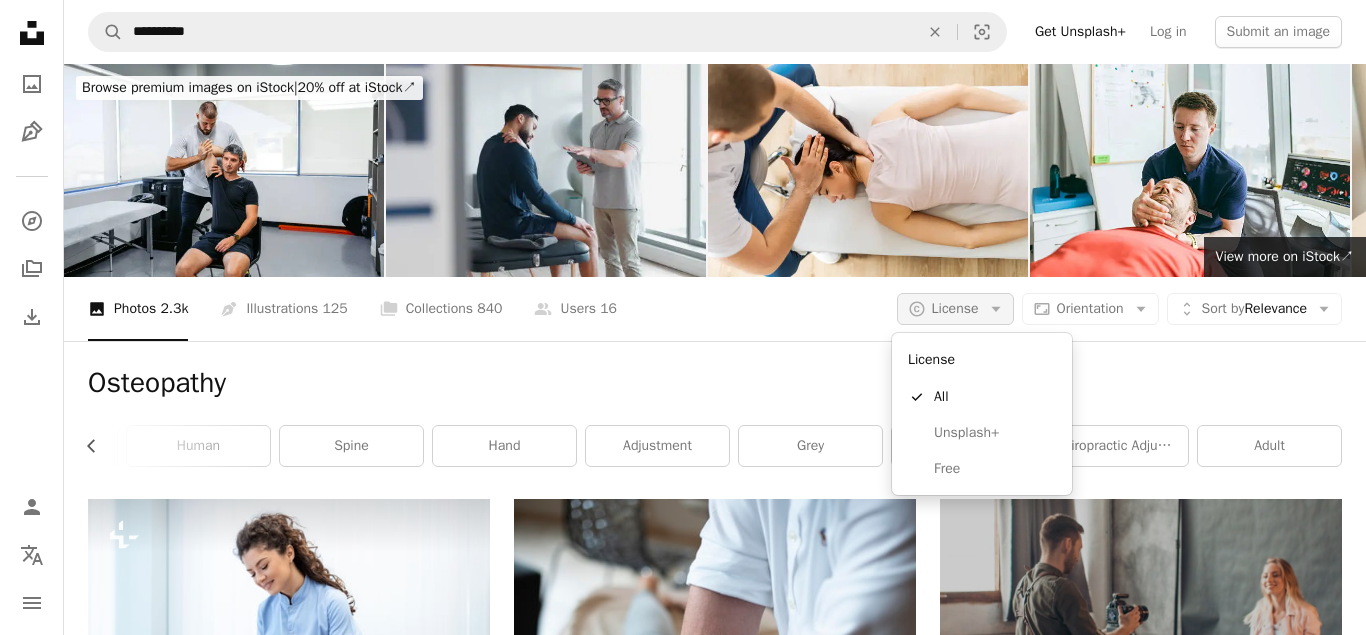 click 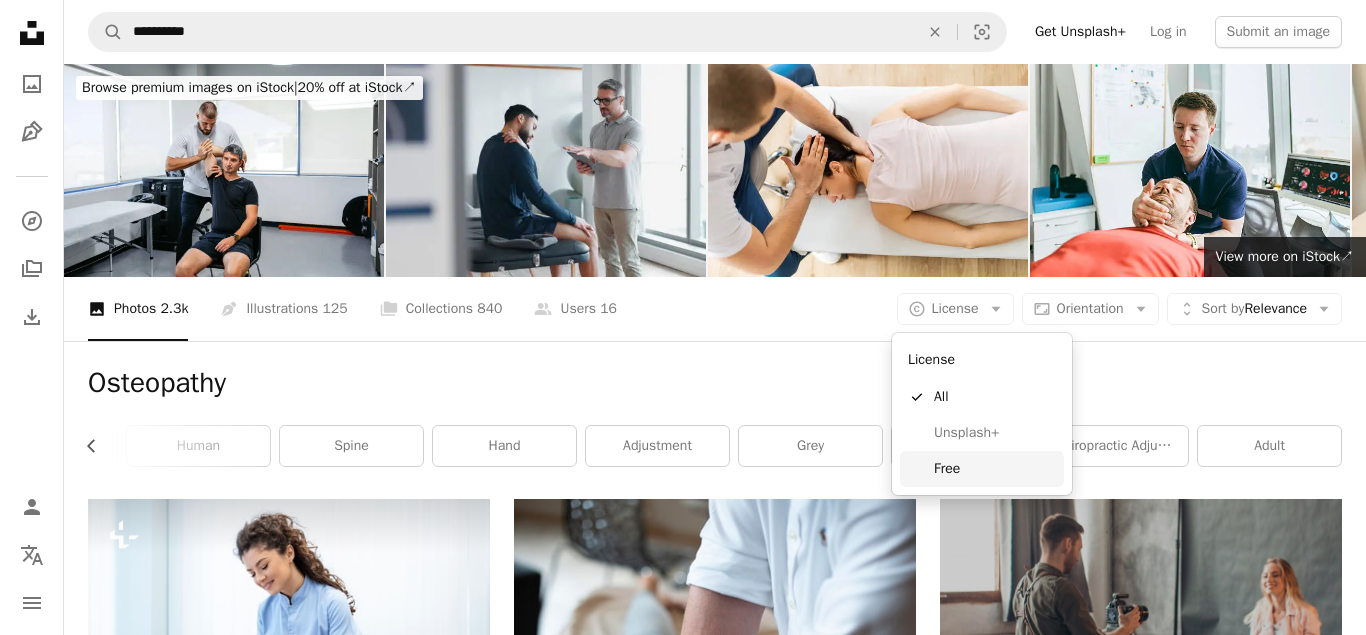 click on "Free" at bounding box center (995, 469) 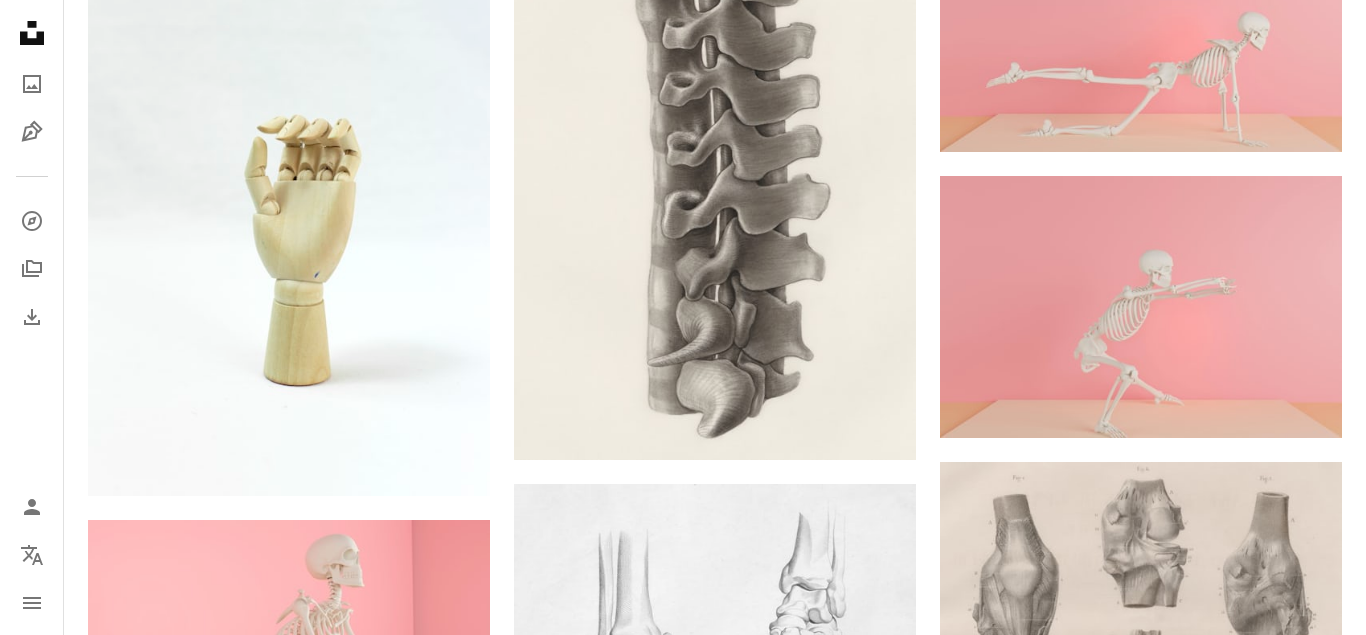 scroll, scrollTop: 3915, scrollLeft: 0, axis: vertical 